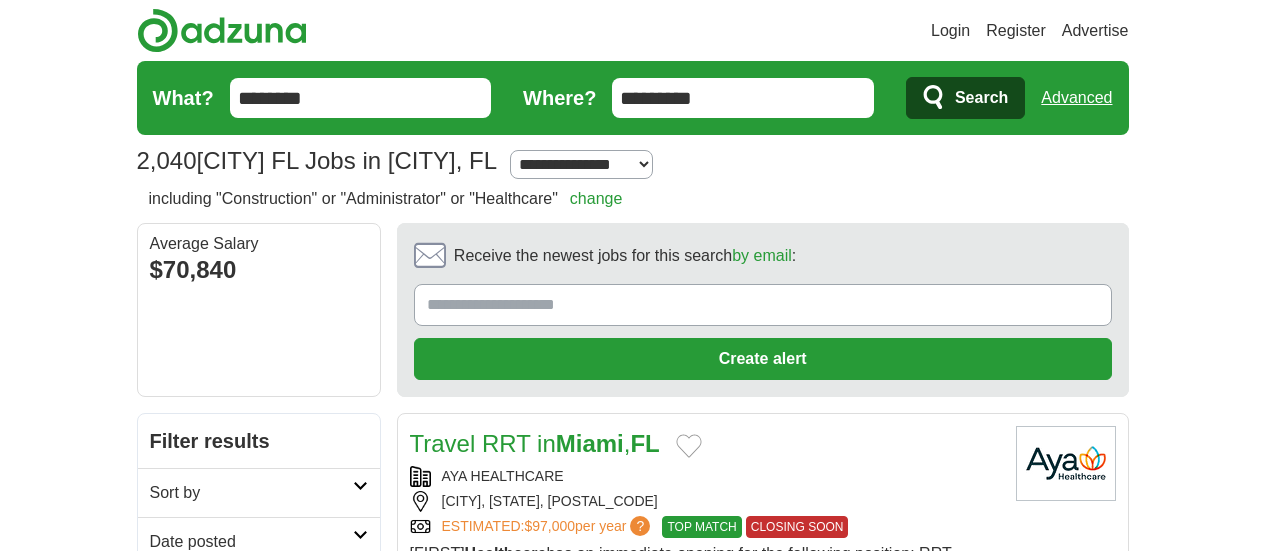 scroll, scrollTop: 0, scrollLeft: 0, axis: both 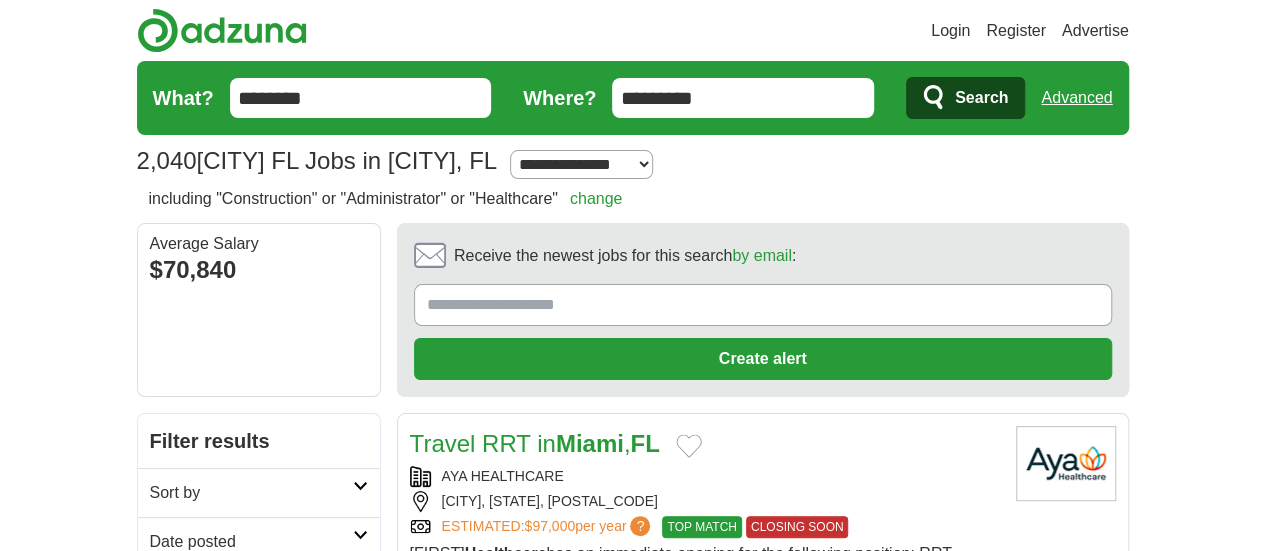 click on "Register" at bounding box center [1016, 31] 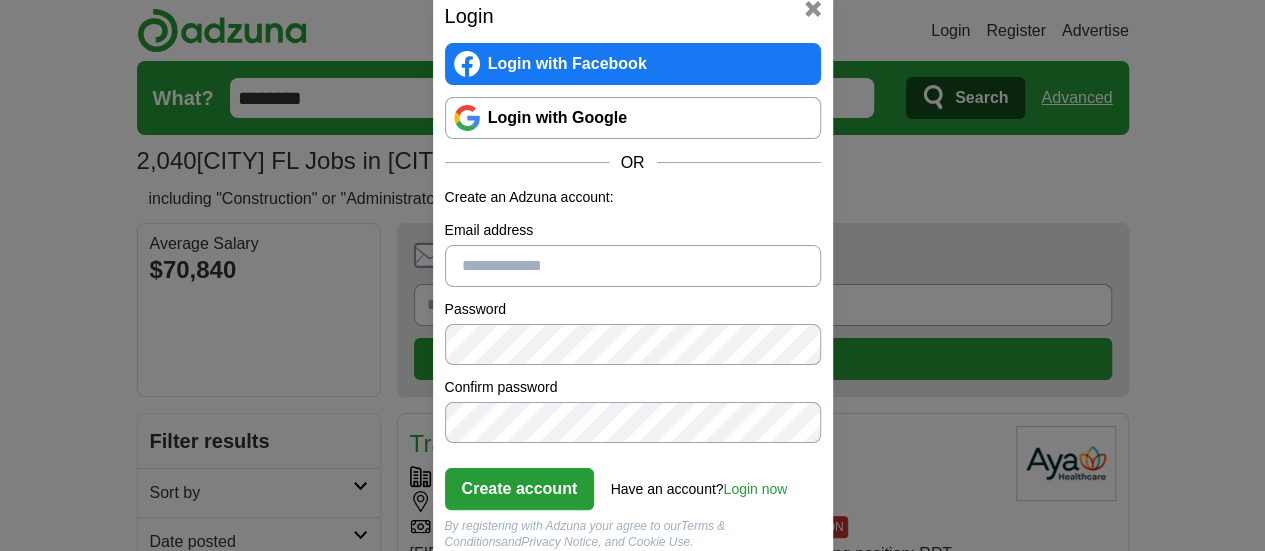 click at bounding box center [813, 9] 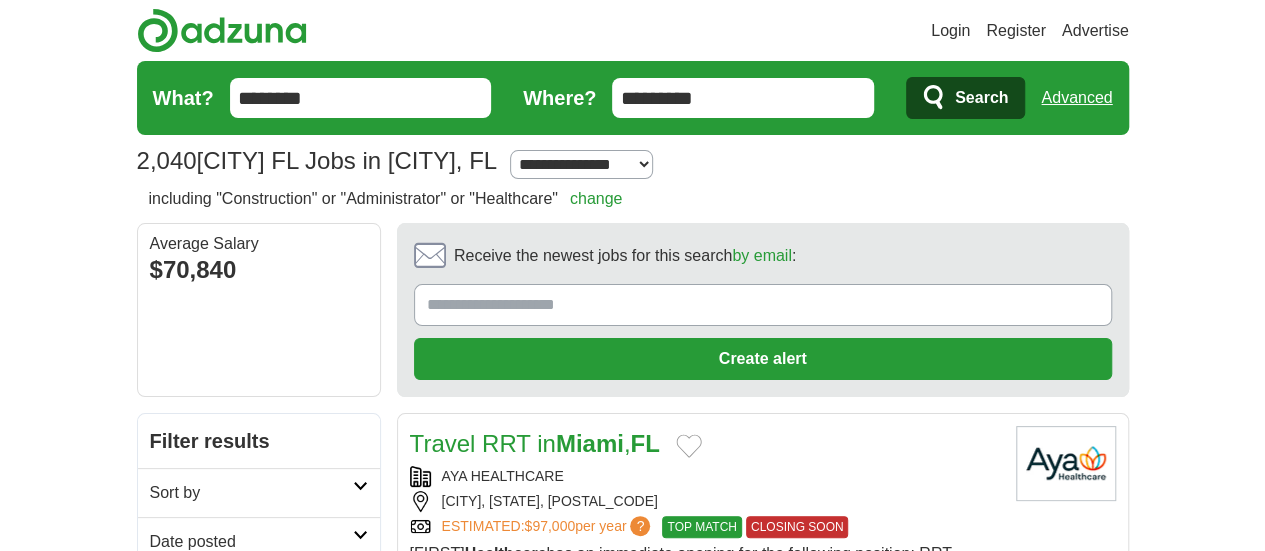 click on "Advertise" at bounding box center (1095, 31) 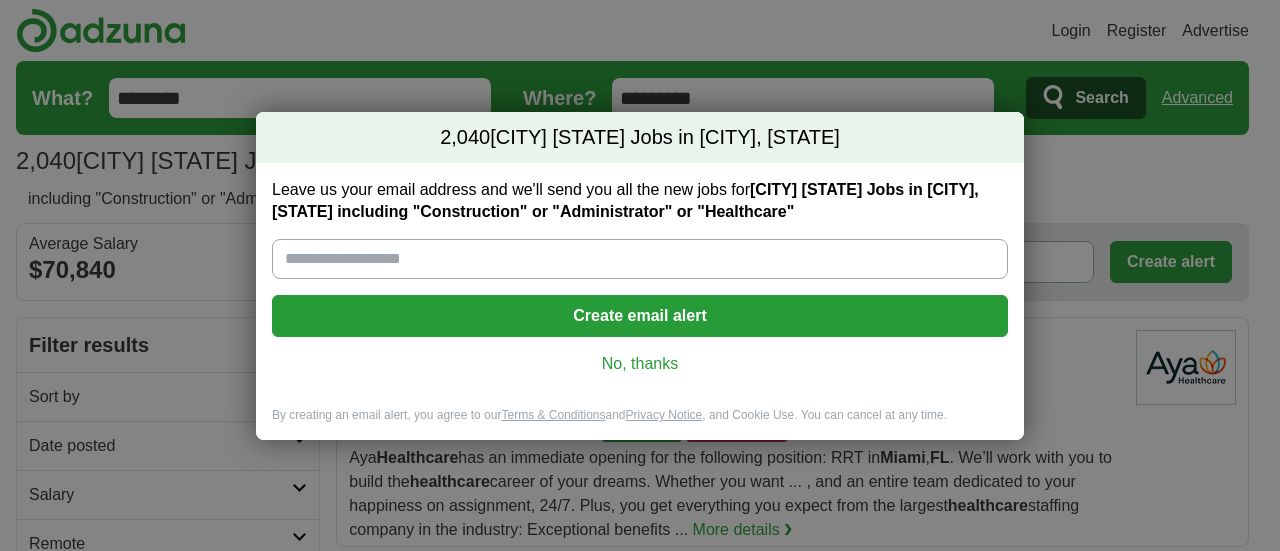 scroll, scrollTop: 0, scrollLeft: 0, axis: both 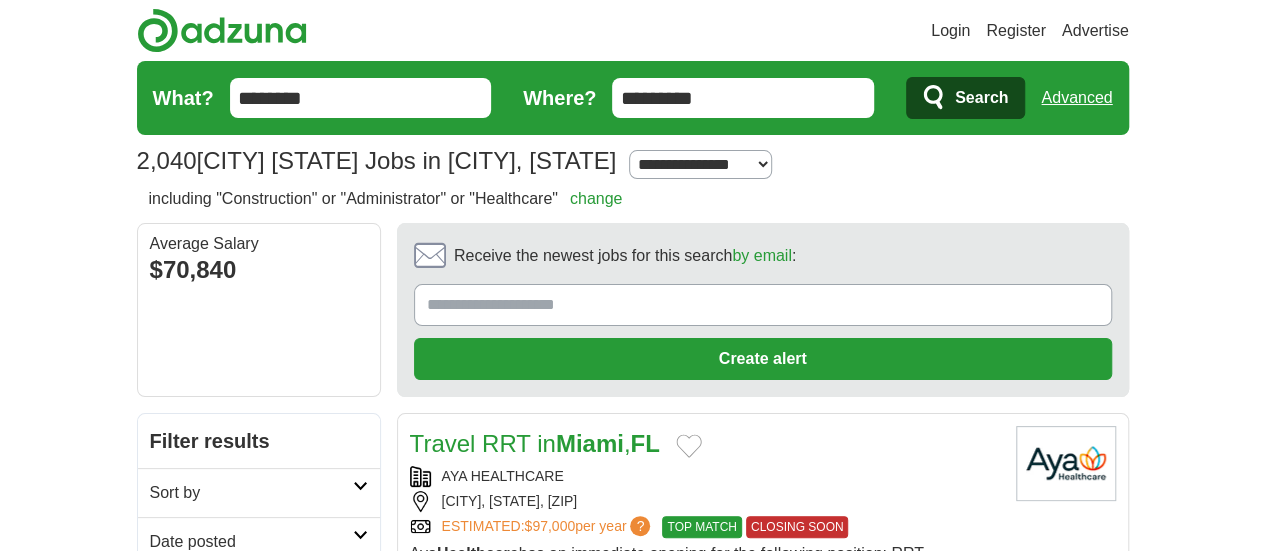 click on "Login" at bounding box center (950, 31) 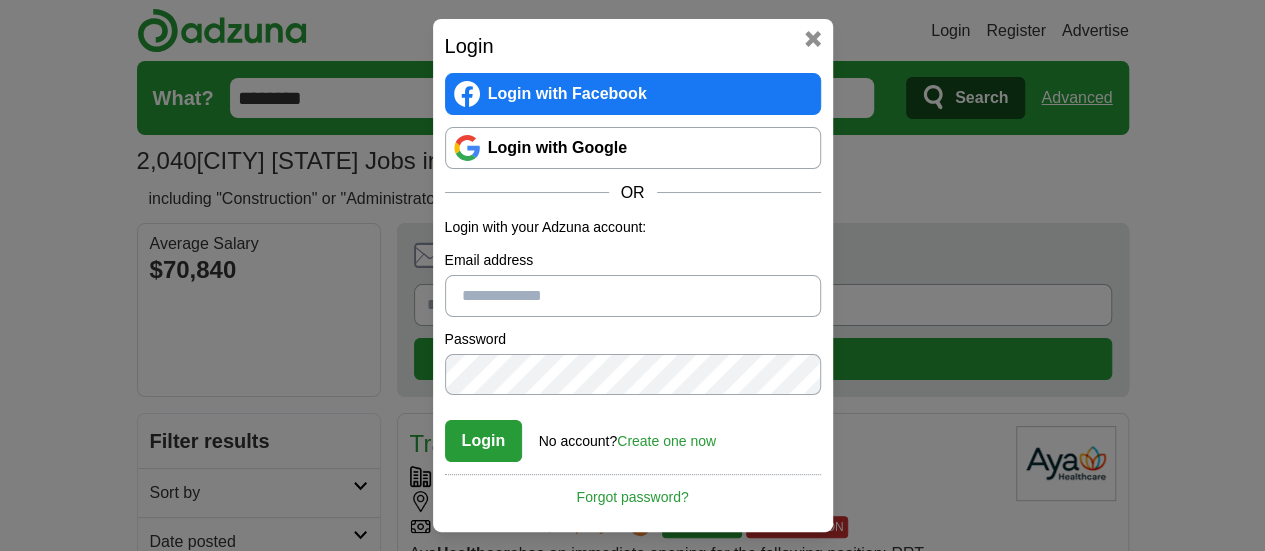 click at bounding box center (813, 39) 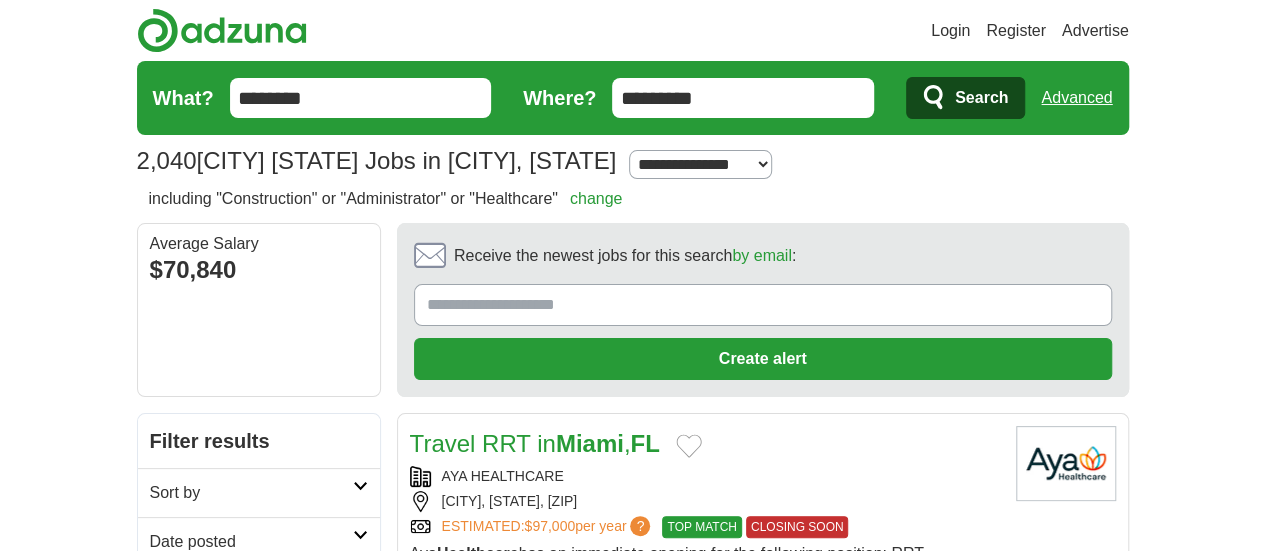 click on "Login" at bounding box center [950, 31] 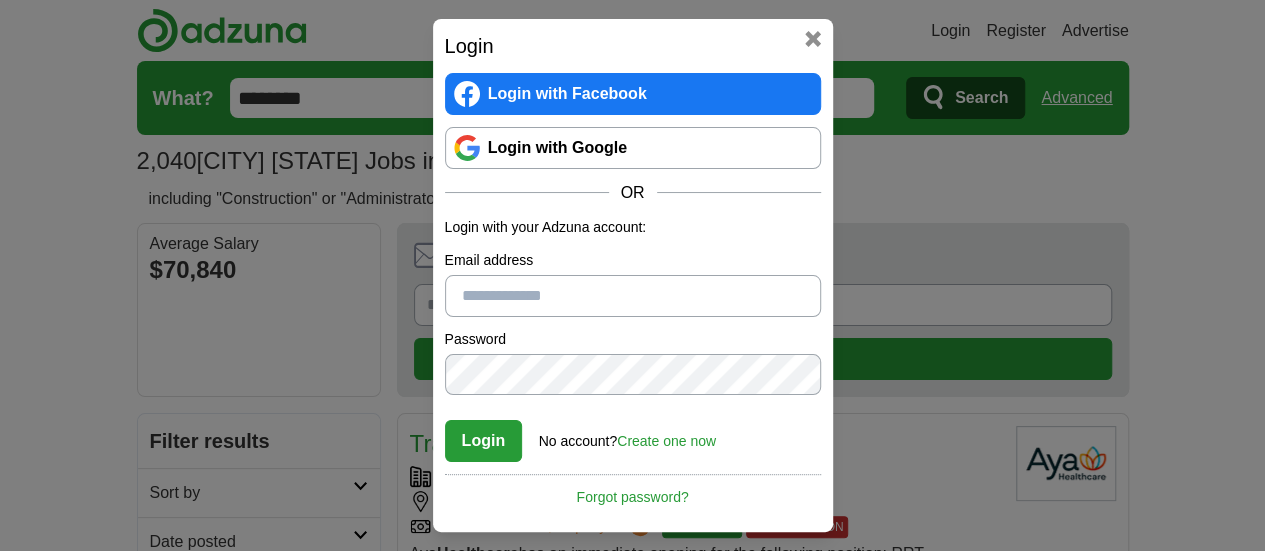 click at bounding box center [813, 39] 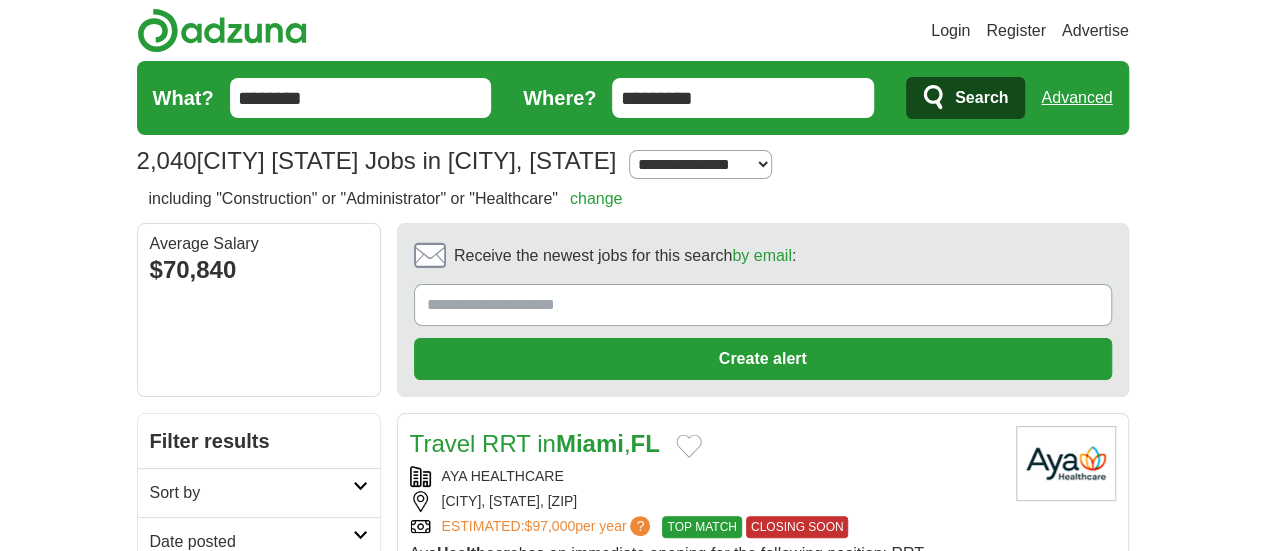 click on "Register" at bounding box center [1016, 31] 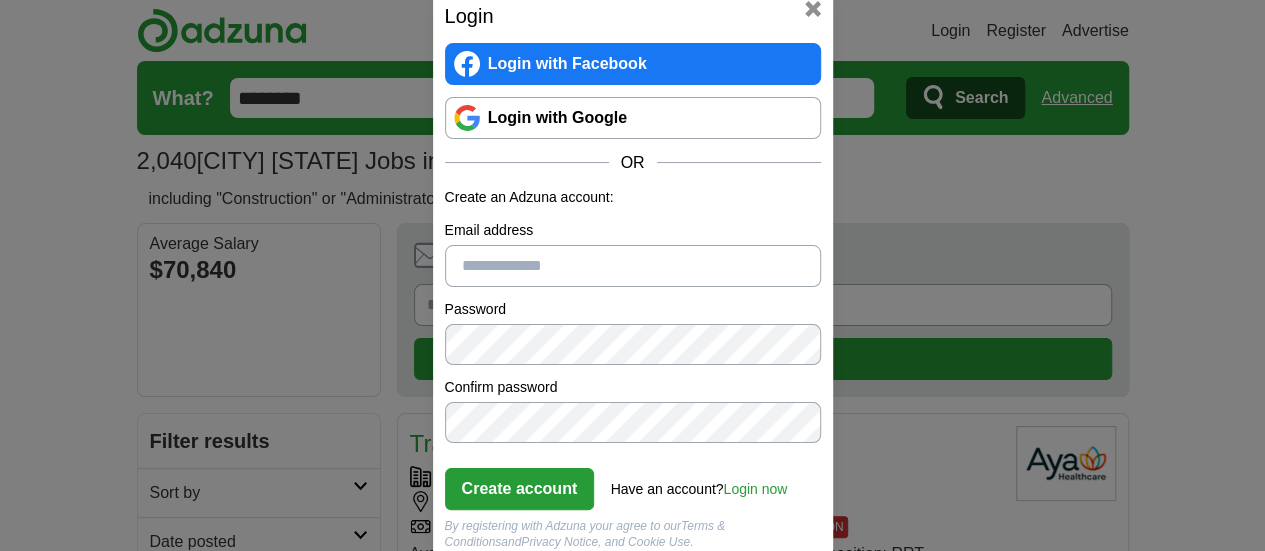 click at bounding box center [813, 9] 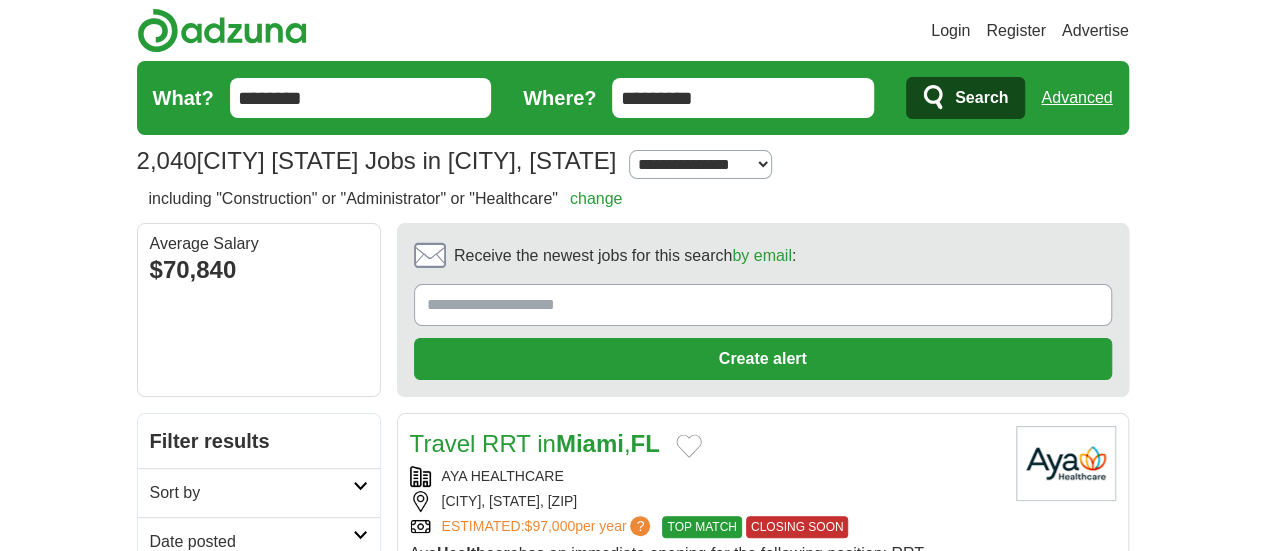 click on "Advertise" at bounding box center [1095, 31] 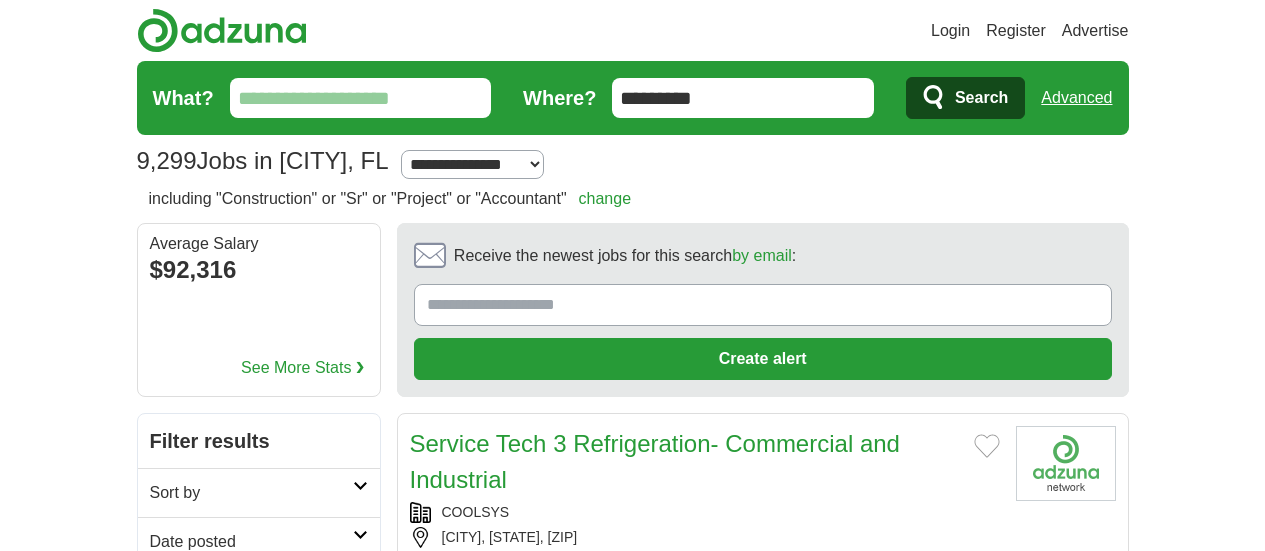 scroll, scrollTop: 0, scrollLeft: 0, axis: both 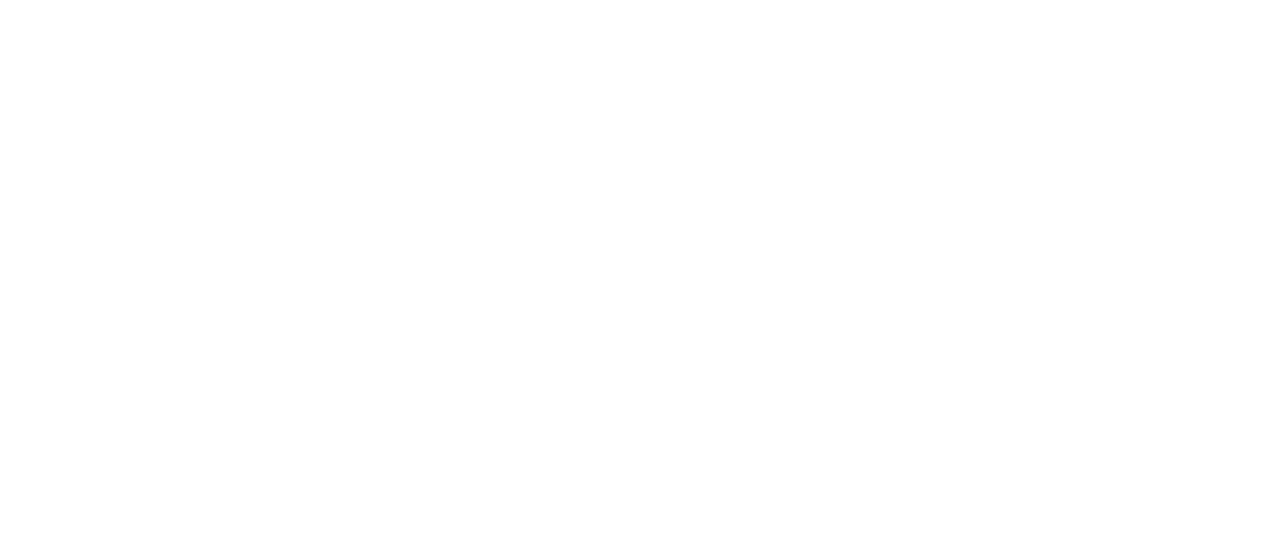 click on "2" at bounding box center [605, 809] 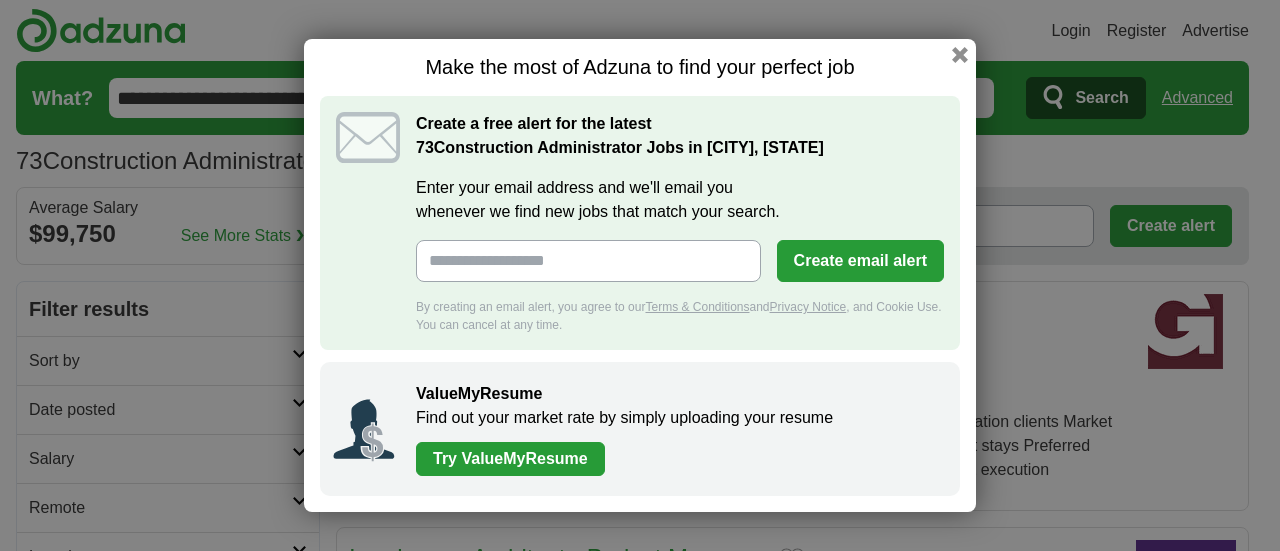 scroll, scrollTop: 0, scrollLeft: 0, axis: both 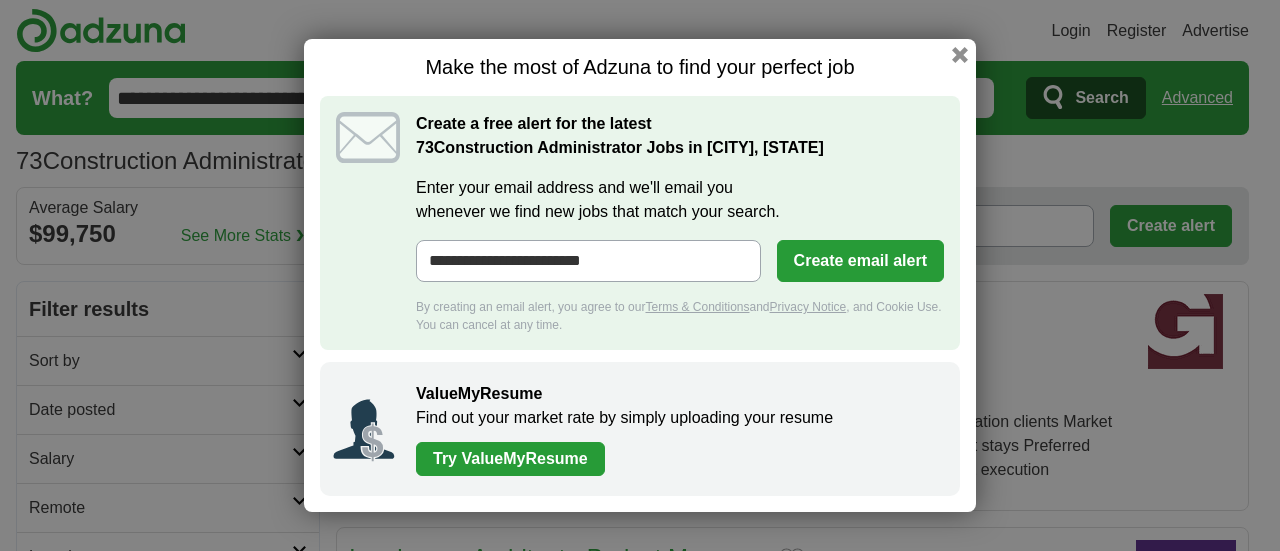 click on "Create email alert" at bounding box center (860, 261) 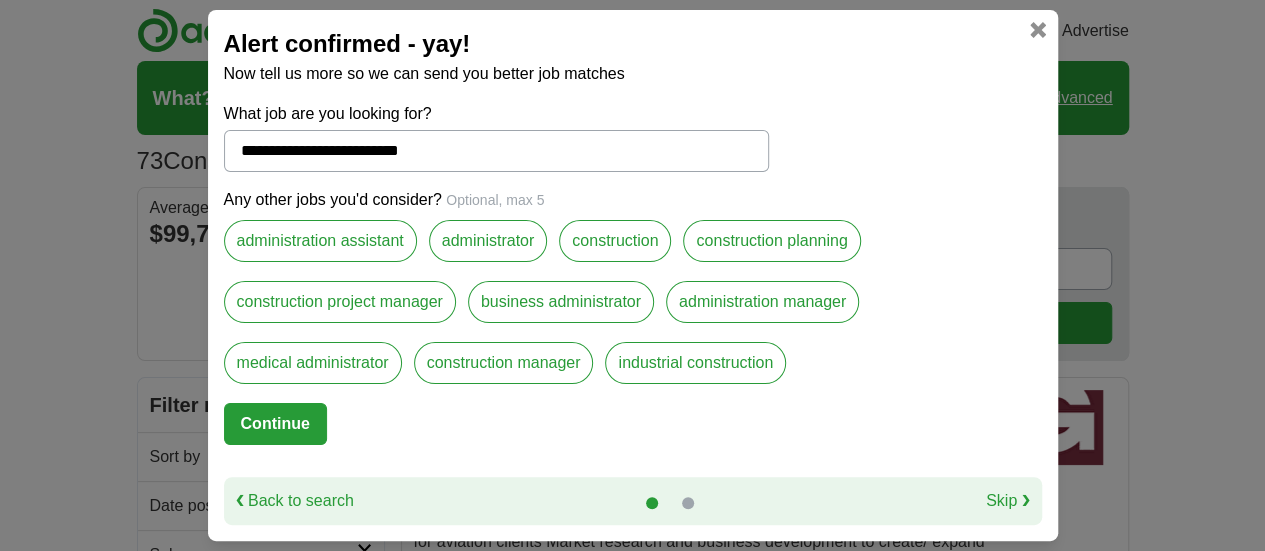 click on "Continue" at bounding box center (275, 424) 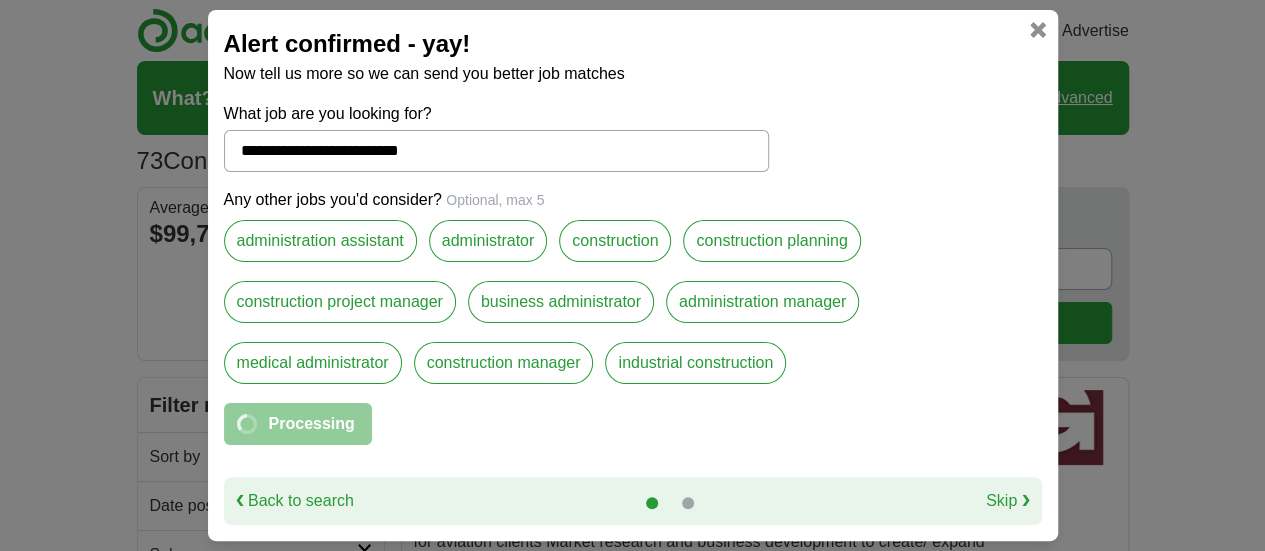 select on "**" 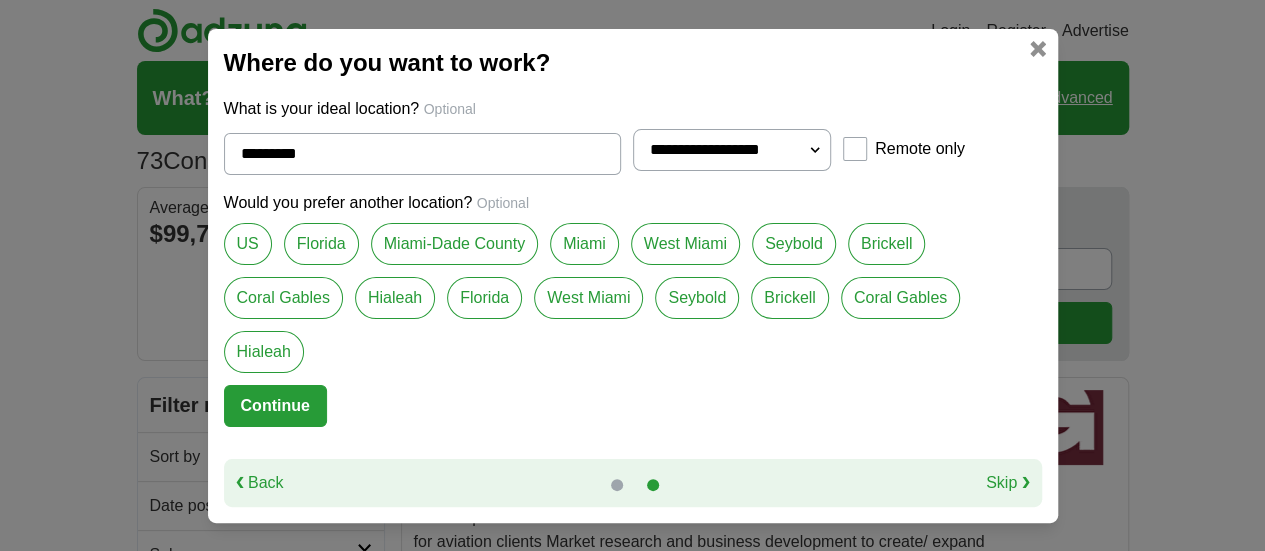 click on "Continue" at bounding box center [275, 406] 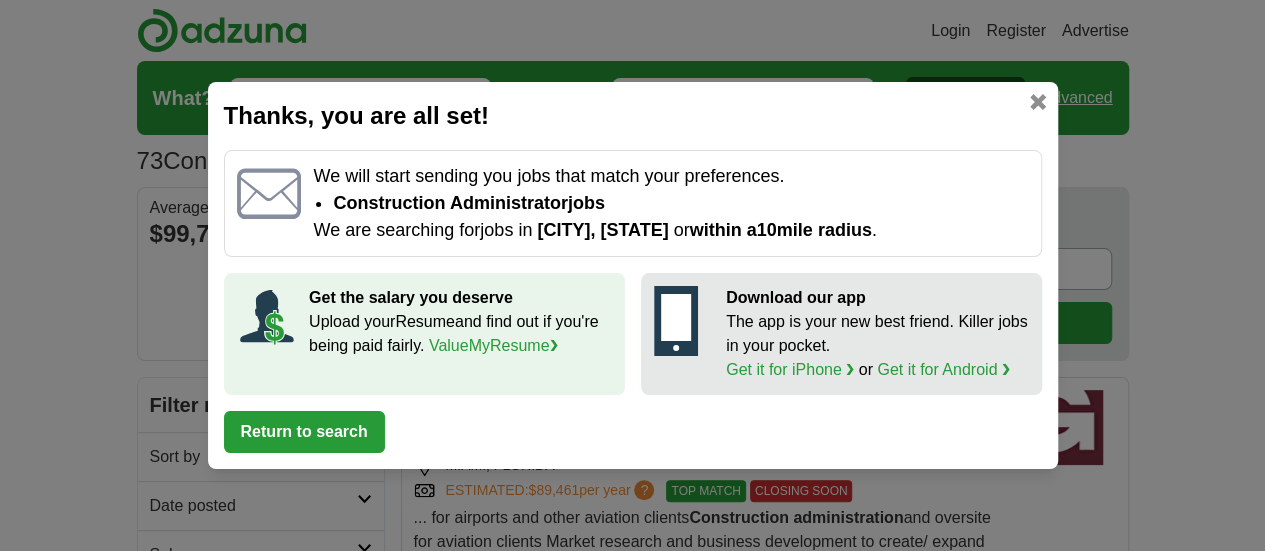 click at bounding box center [1038, 102] 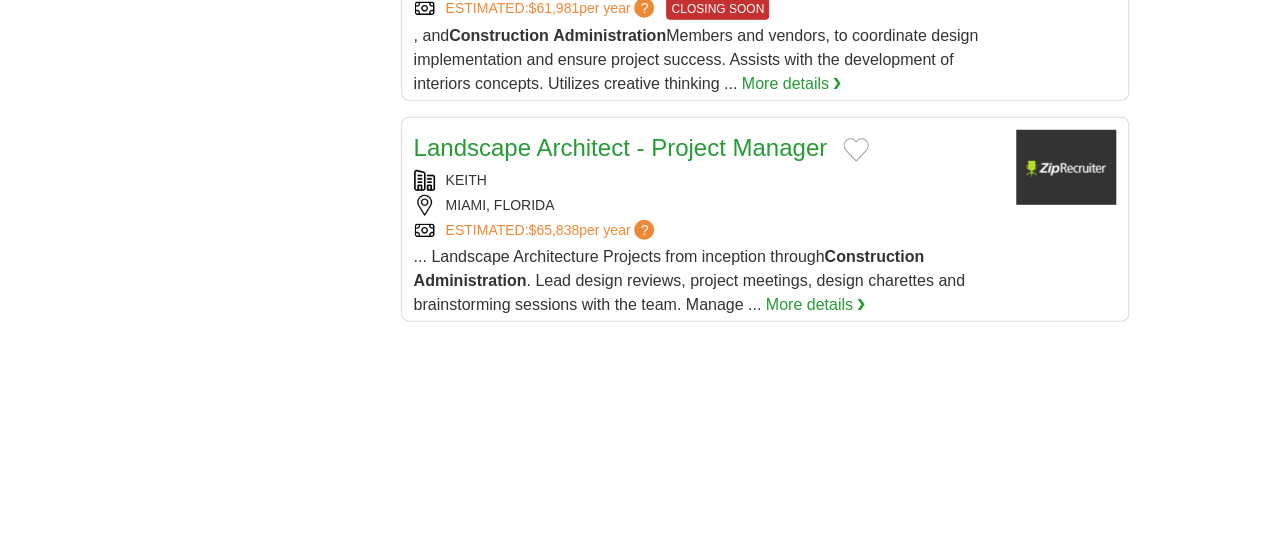 scroll, scrollTop: 2805, scrollLeft: 0, axis: vertical 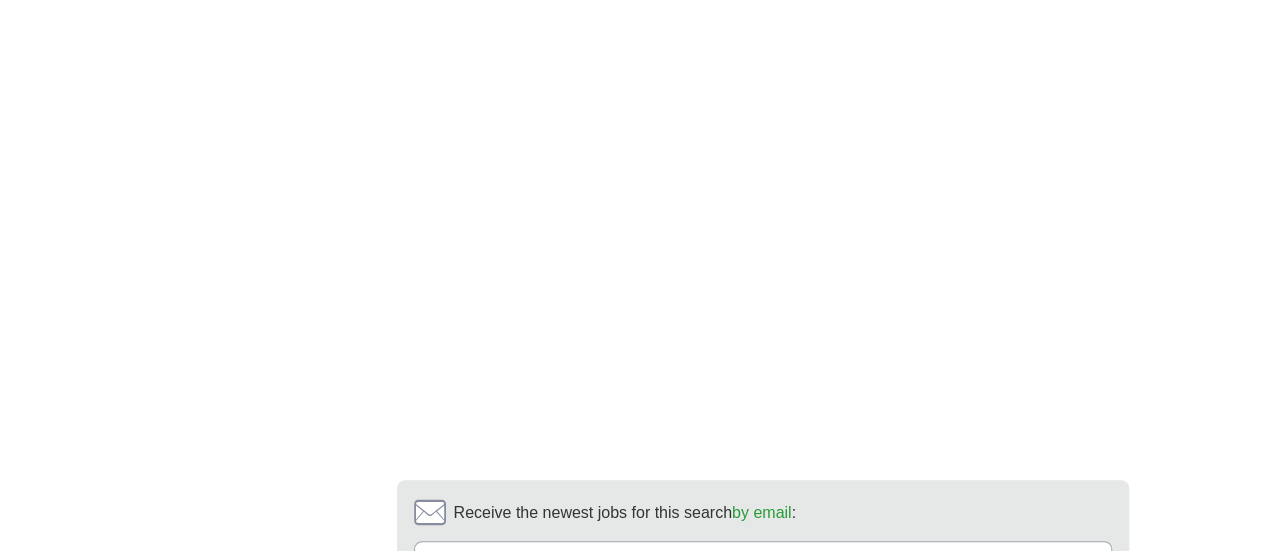 click on "2" at bounding box center (605, 720) 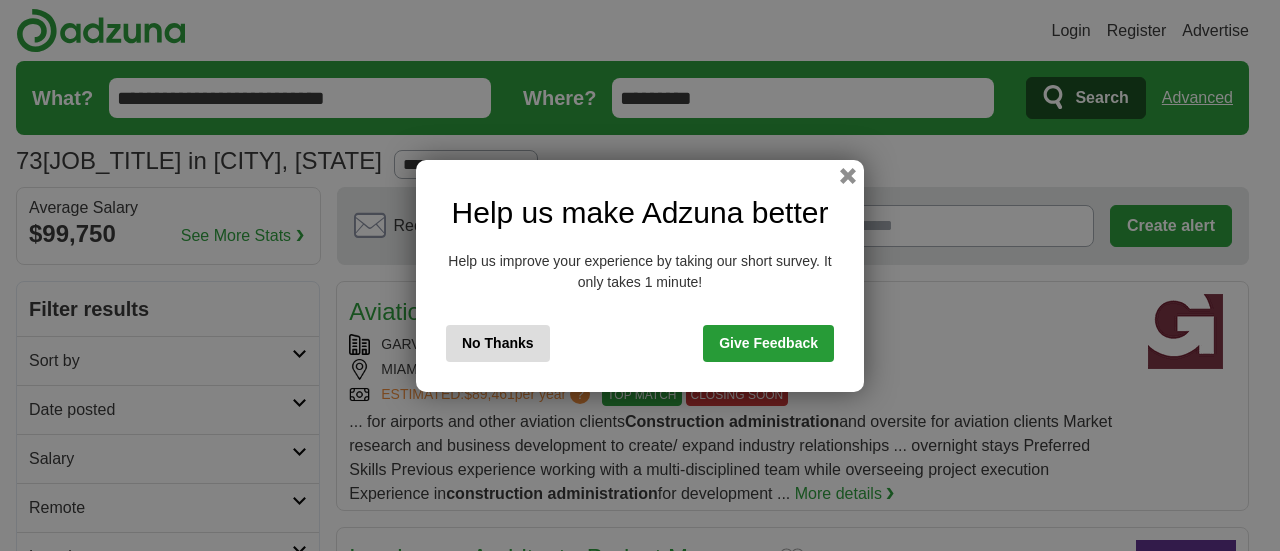 scroll, scrollTop: 0, scrollLeft: 0, axis: both 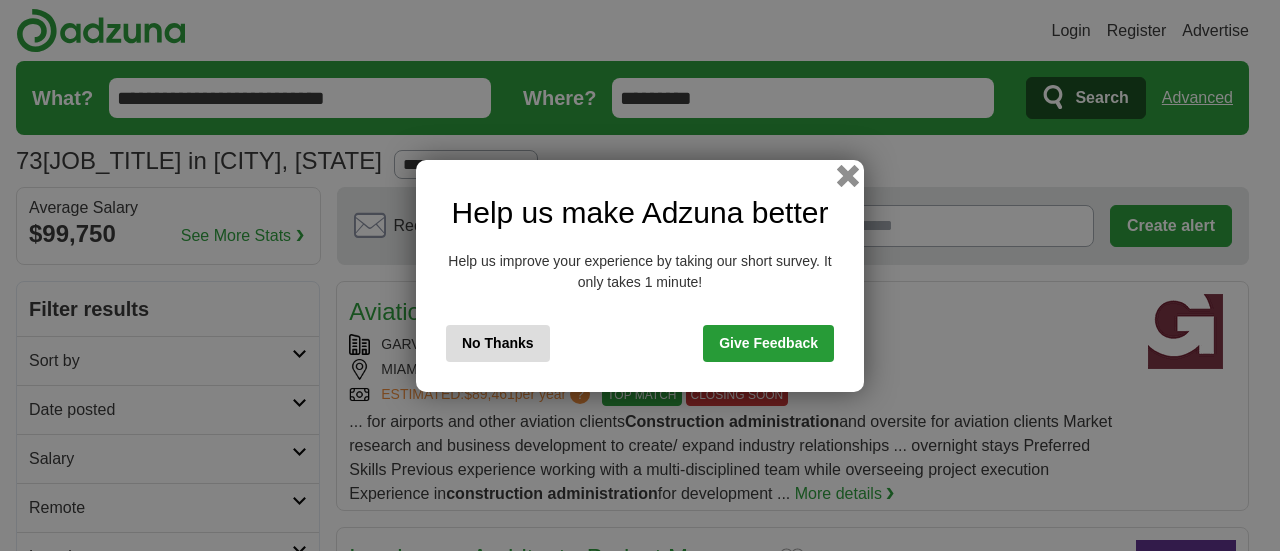 click at bounding box center (848, 175) 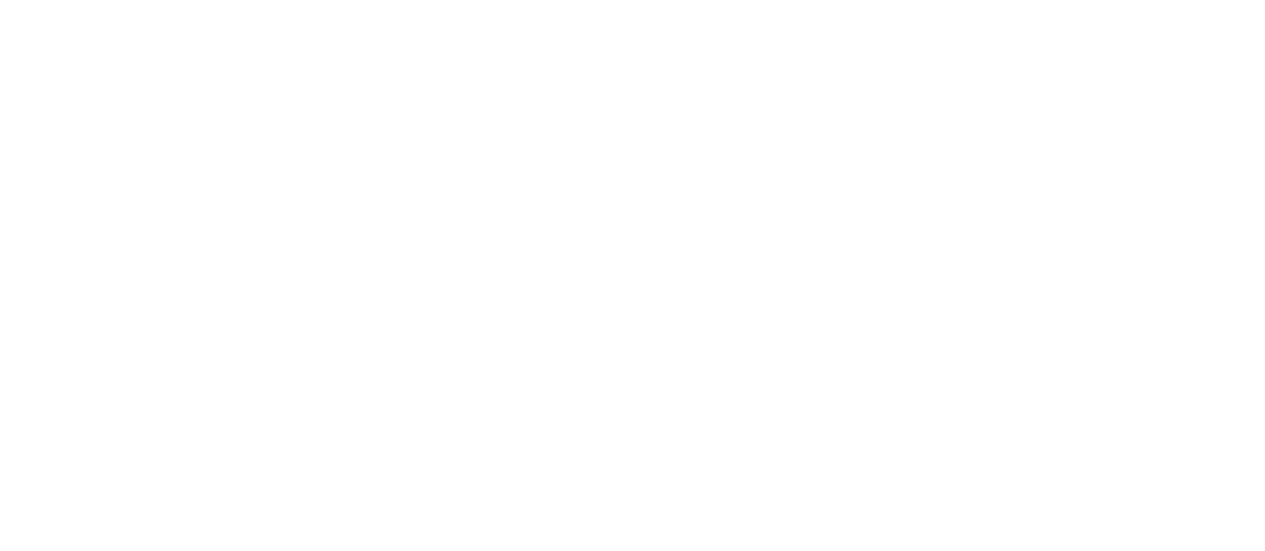 scroll, scrollTop: 3668, scrollLeft: 0, axis: vertical 